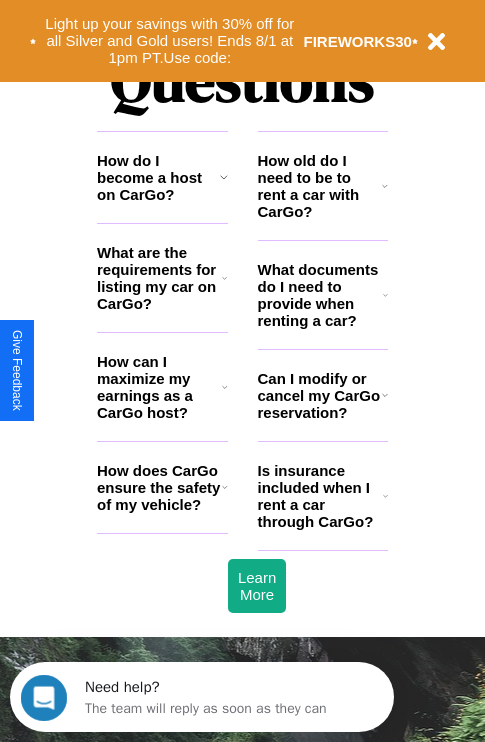 scroll, scrollTop: 2423, scrollLeft: 0, axis: vertical 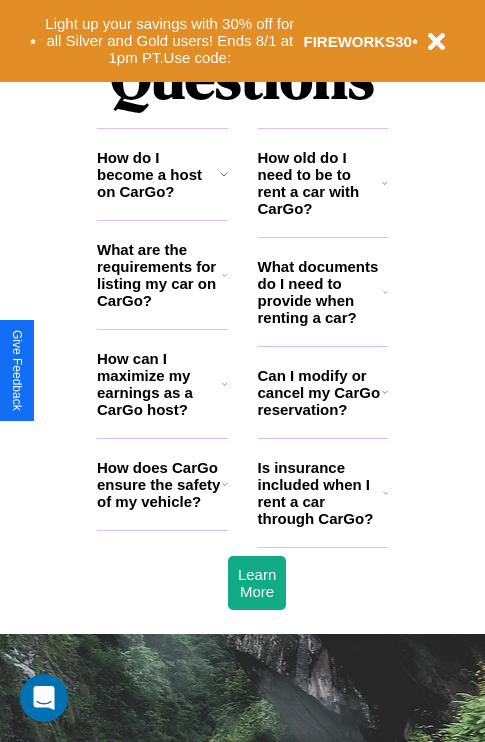click 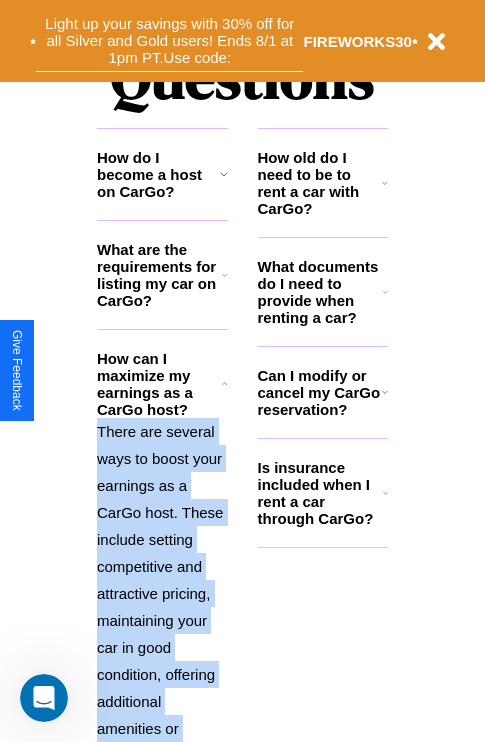 click on "Light up your savings with 30% off for all Silver and Gold users! Ends 8/1 at 1pm PT.  Use code:" at bounding box center [169, 41] 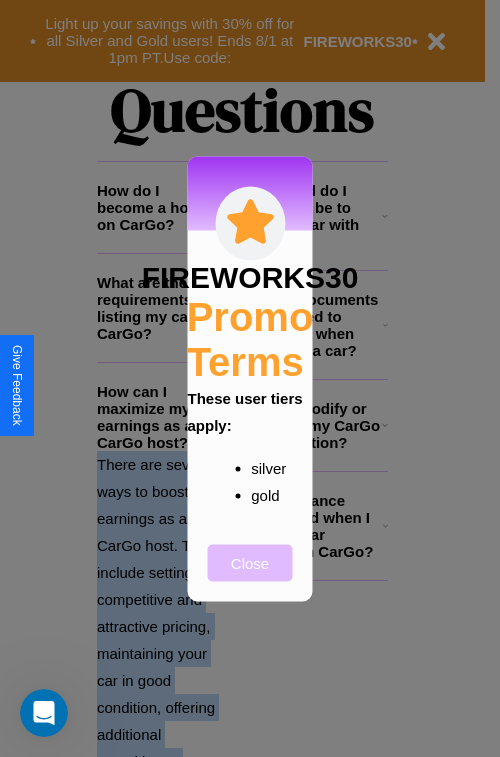 click on "Close" at bounding box center [250, 562] 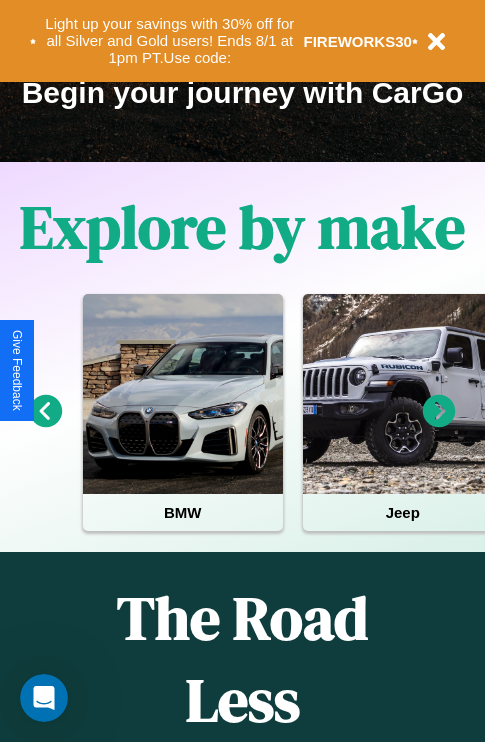 scroll, scrollTop: 308, scrollLeft: 0, axis: vertical 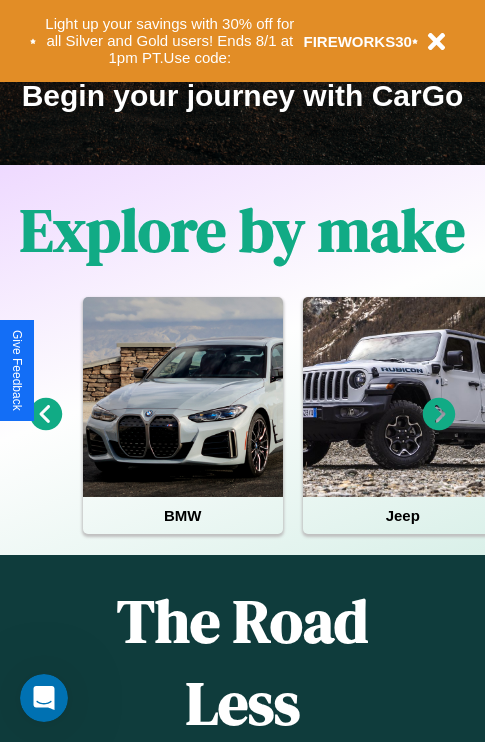 click 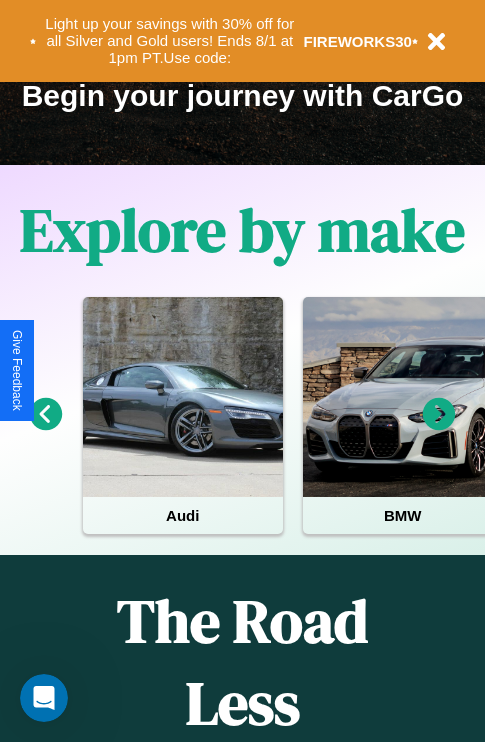 click 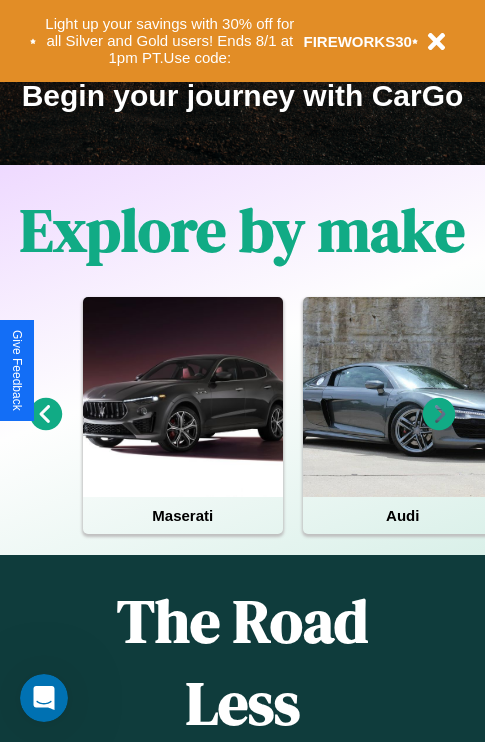 click 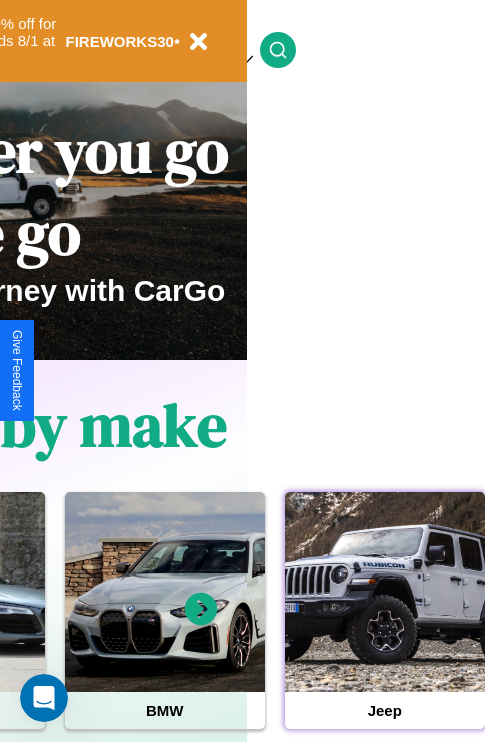 click at bounding box center [385, 592] 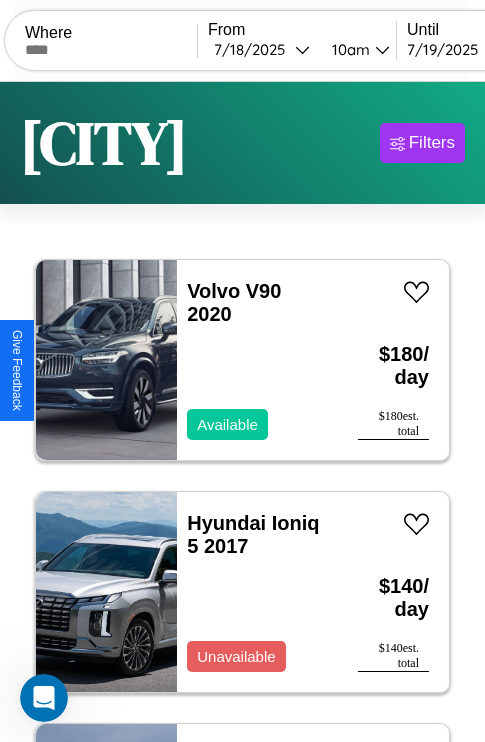 scroll, scrollTop: 66, scrollLeft: 0, axis: vertical 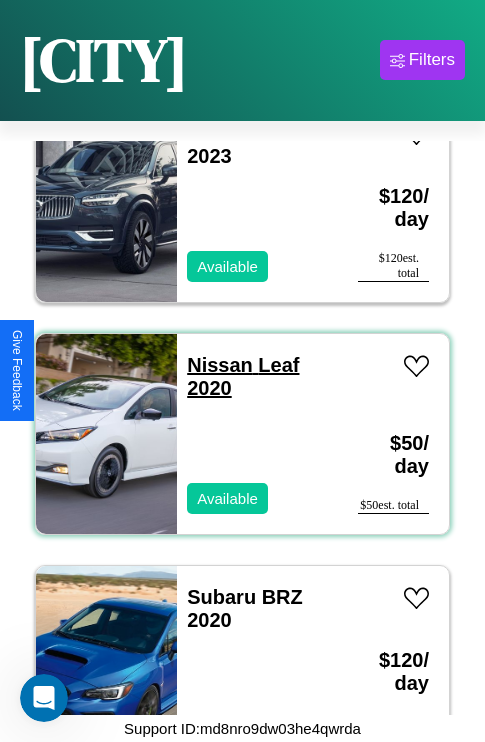 click on "Nissan   Leaf   2020" at bounding box center [243, 376] 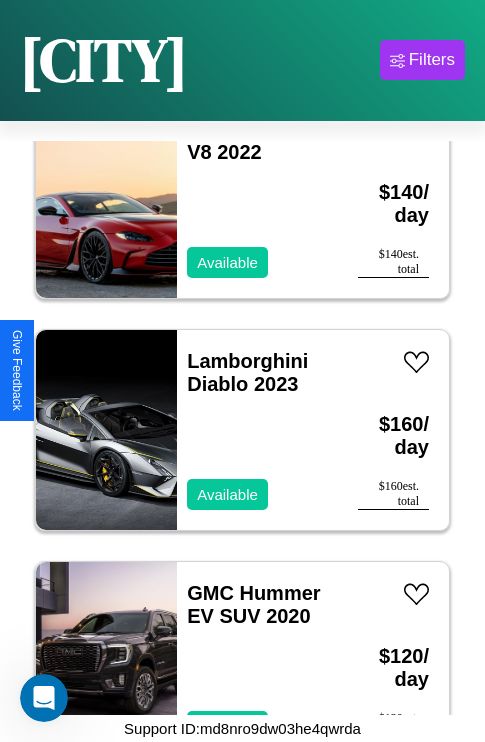 scroll, scrollTop: 26755, scrollLeft: 0, axis: vertical 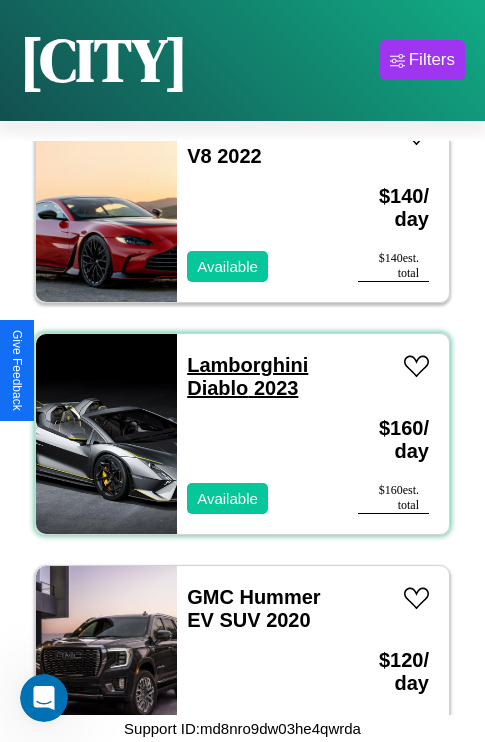 click on "Lamborghini   Diablo   2023" at bounding box center (247, 376) 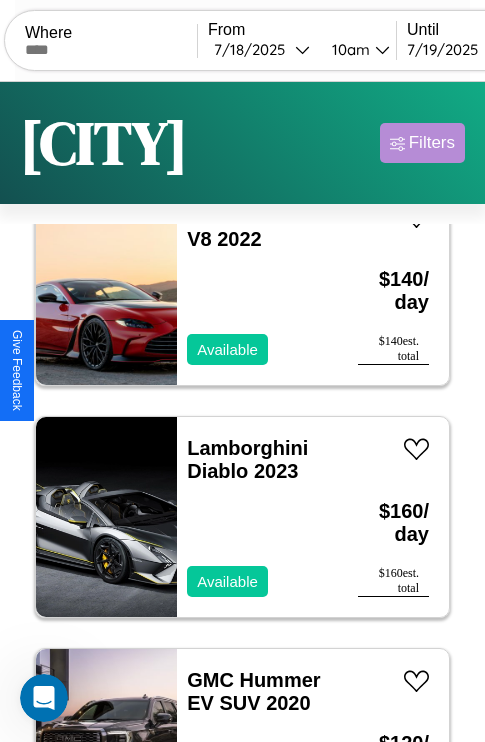 click on "Filters" at bounding box center (432, 143) 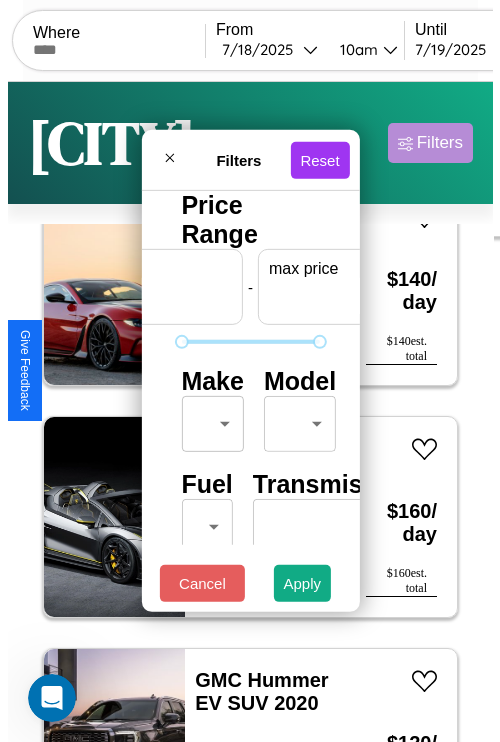 scroll, scrollTop: 0, scrollLeft: 124, axis: horizontal 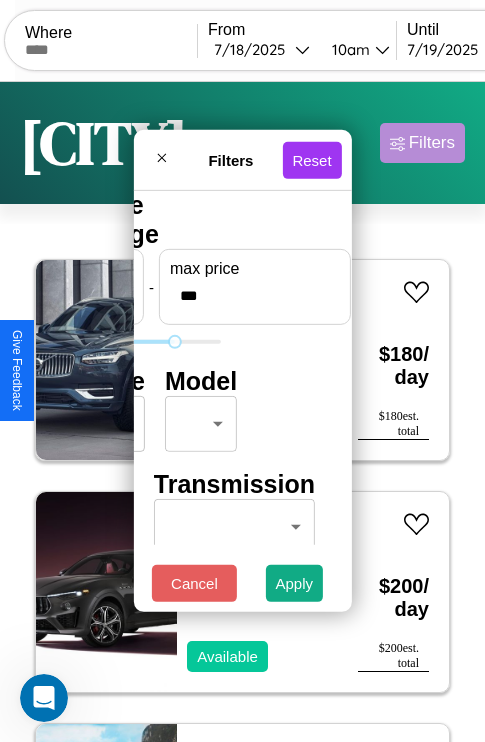 type on "***" 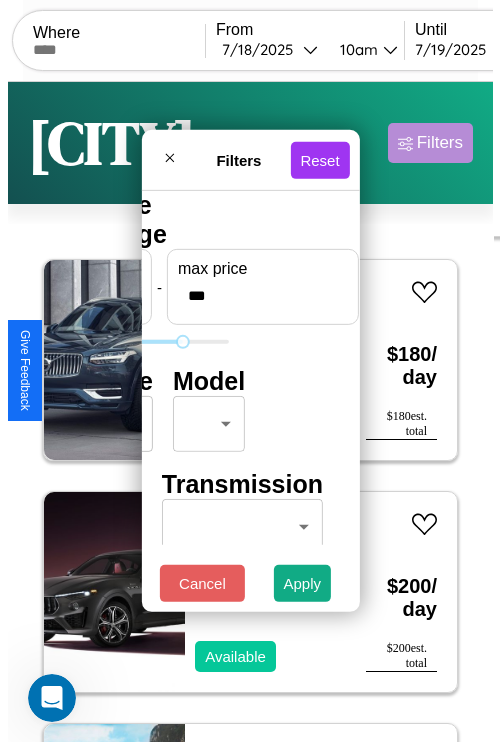 scroll, scrollTop: 0, scrollLeft: 0, axis: both 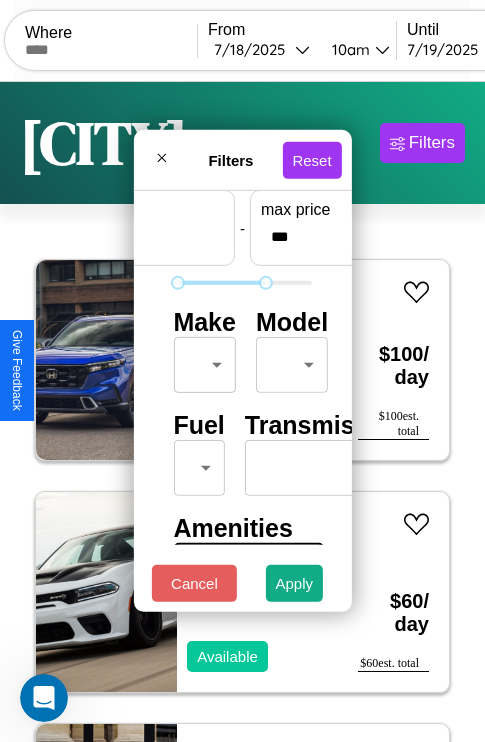 type on "**" 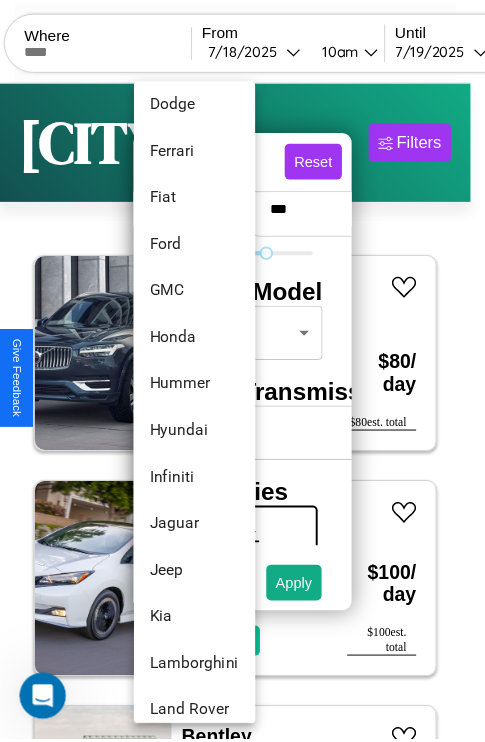 scroll, scrollTop: 566, scrollLeft: 0, axis: vertical 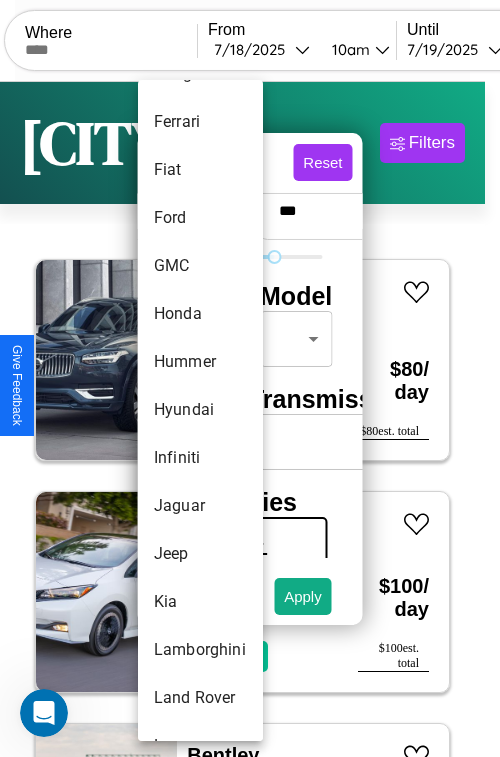 click on "Hyundai" at bounding box center (200, 410) 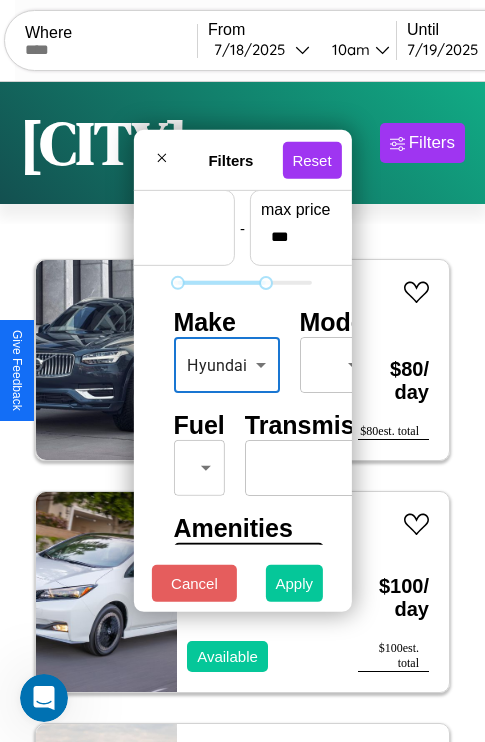 click on "Apply" at bounding box center (295, 583) 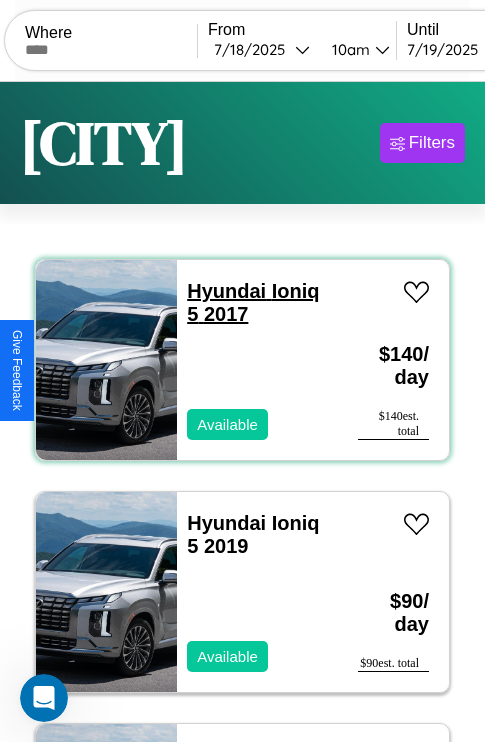 click on "Hyundai   Ioniq 5   2017" at bounding box center (253, 302) 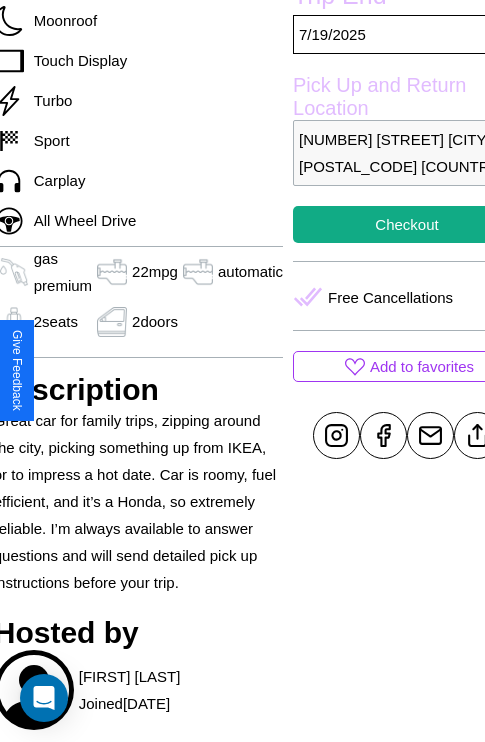 scroll, scrollTop: 709, scrollLeft: 87, axis: both 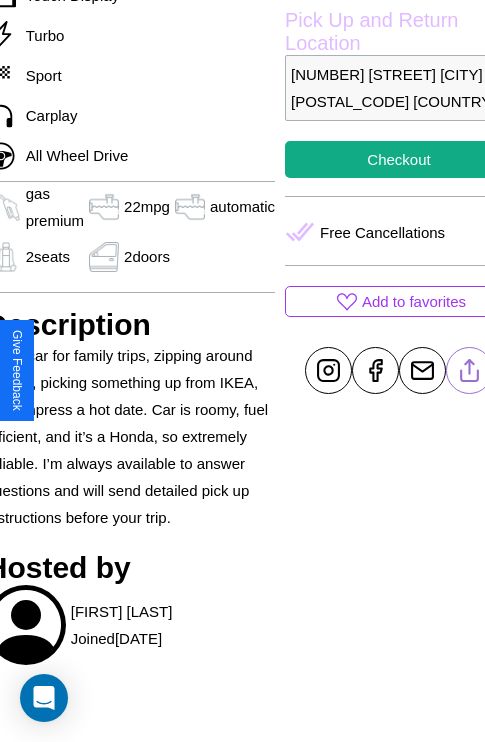 click 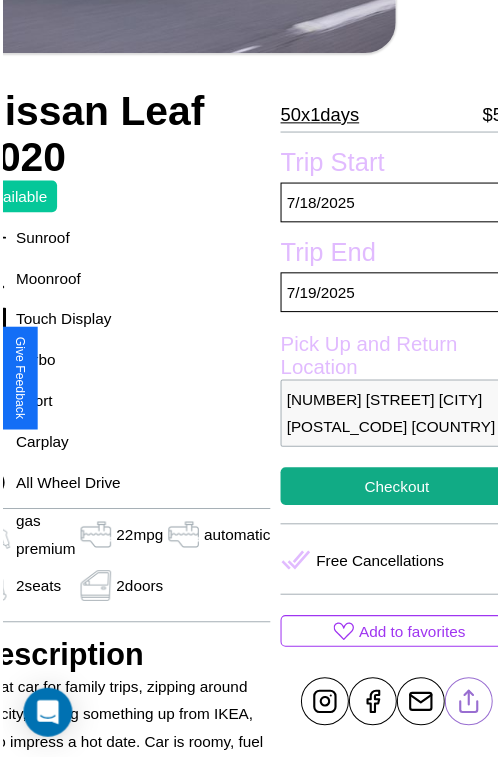 scroll, scrollTop: 220, scrollLeft: 107, axis: both 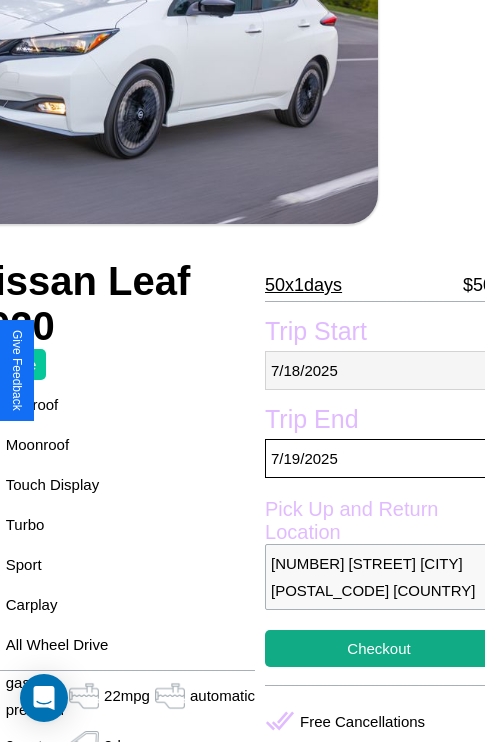click on "7 / 18 / 2025" at bounding box center [379, 370] 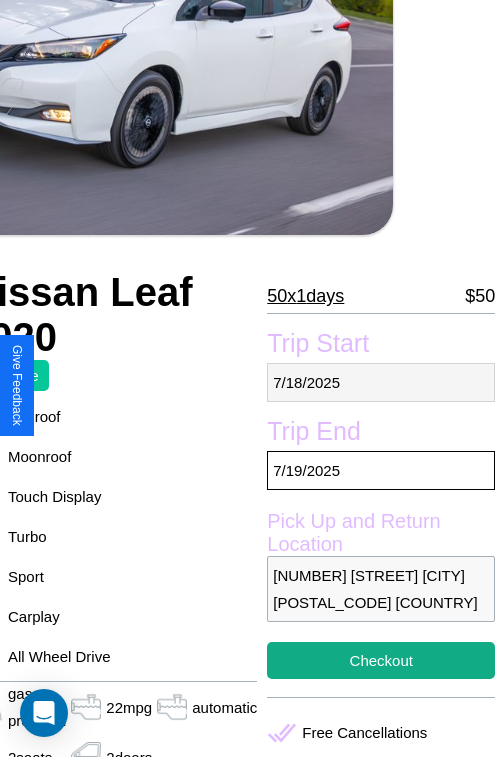 select on "*" 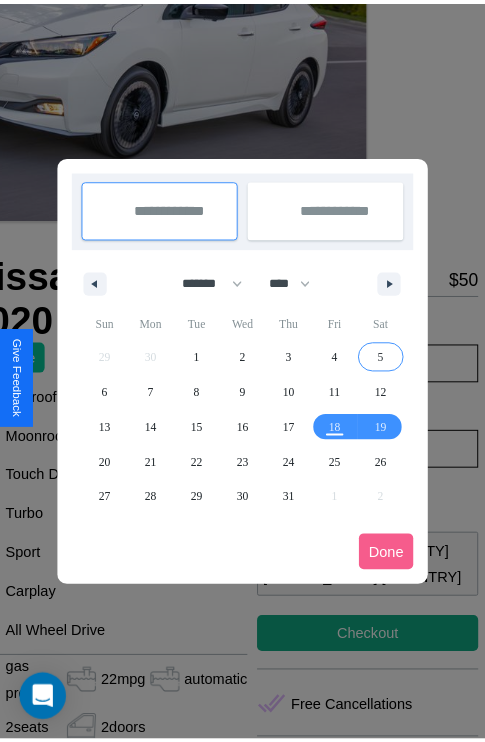 scroll, scrollTop: 0, scrollLeft: 107, axis: horizontal 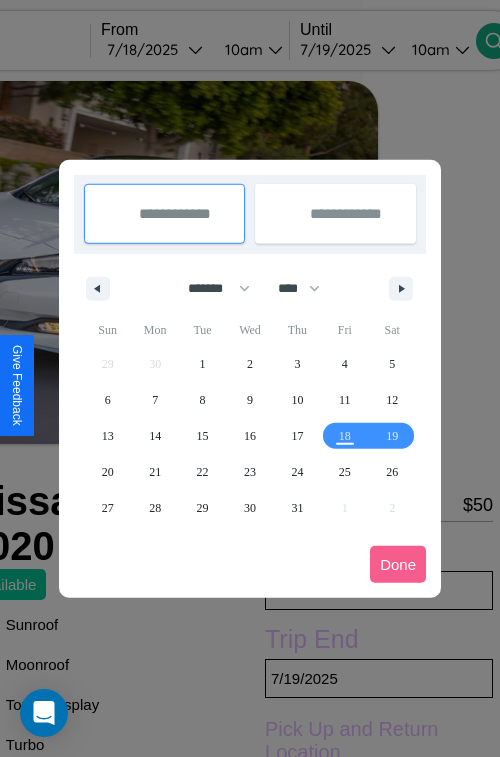 click at bounding box center (250, 378) 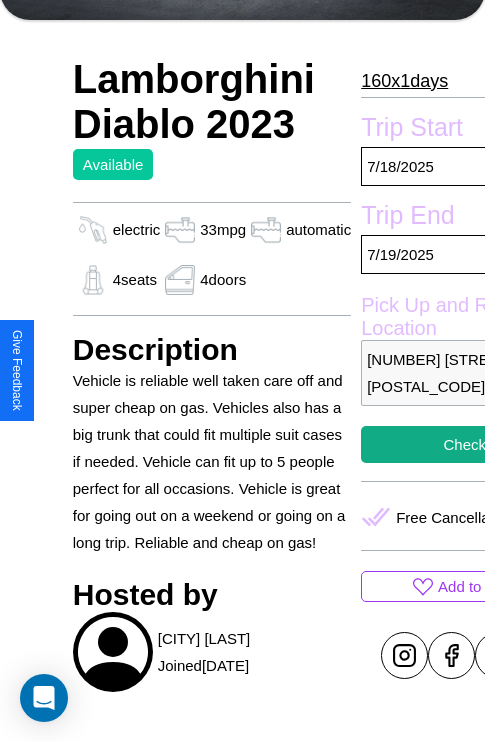 scroll, scrollTop: 425, scrollLeft: 0, axis: vertical 